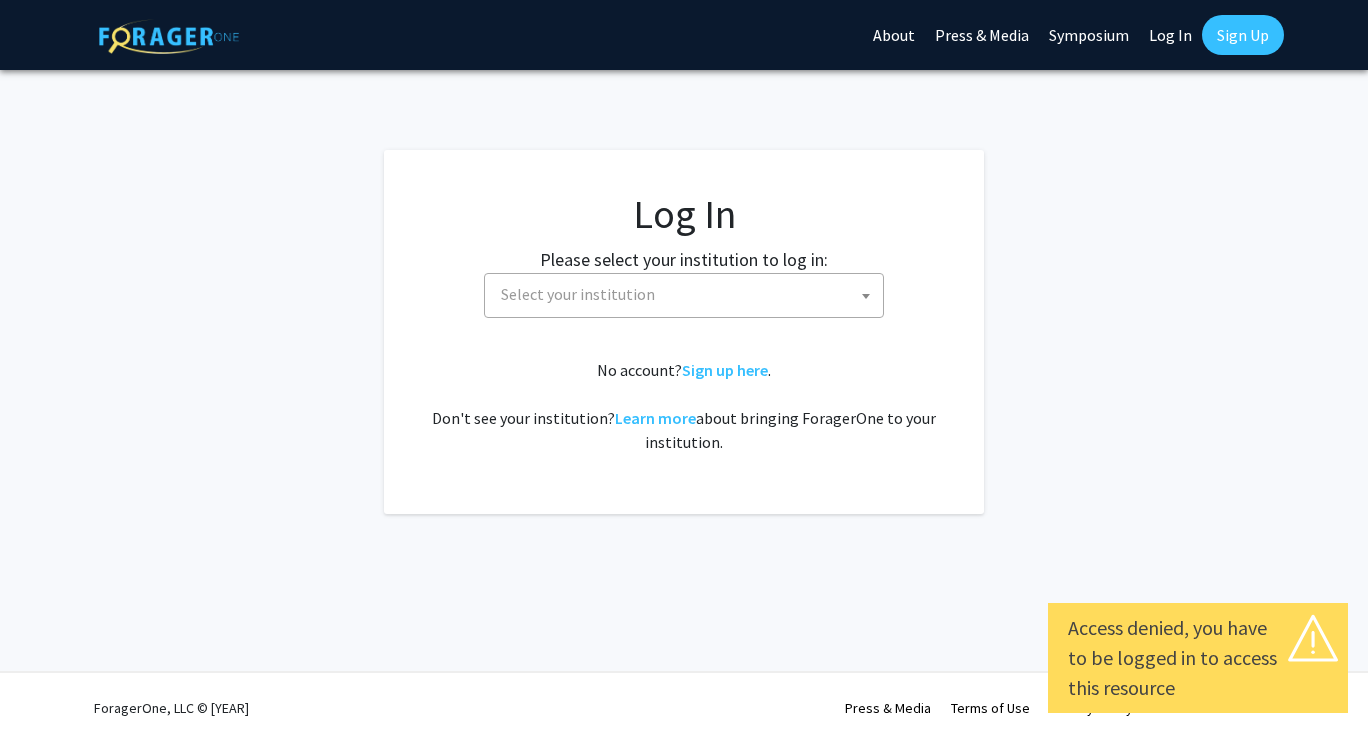 scroll, scrollTop: 0, scrollLeft: 0, axis: both 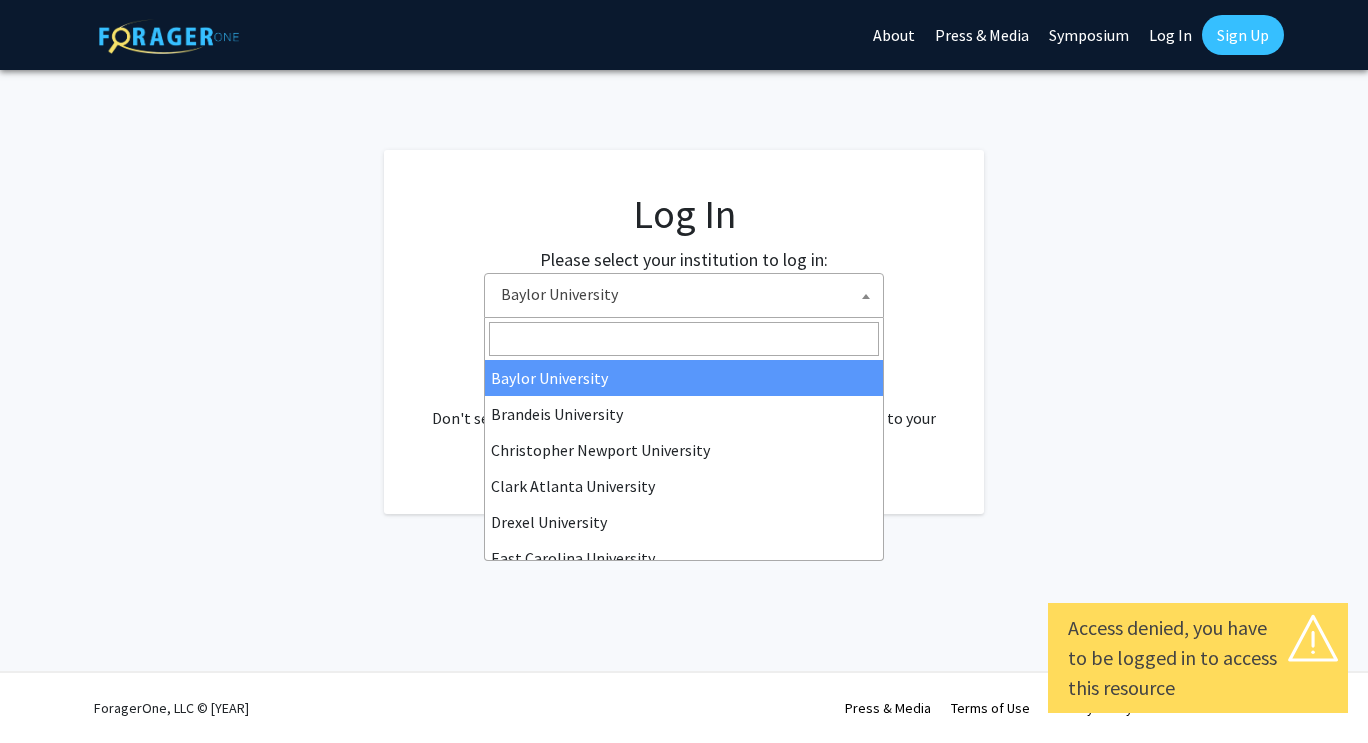 click on "Baylor University" at bounding box center [688, 294] 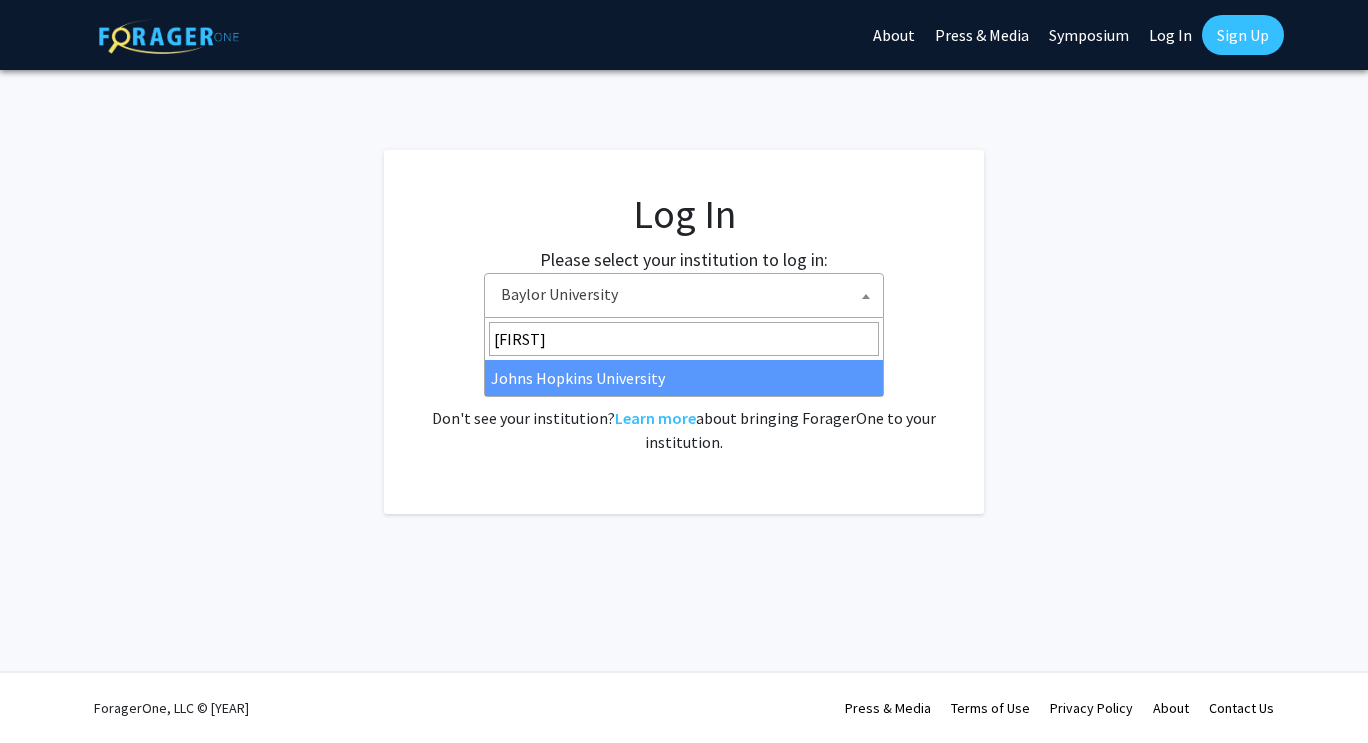 type on "[FIRST]" 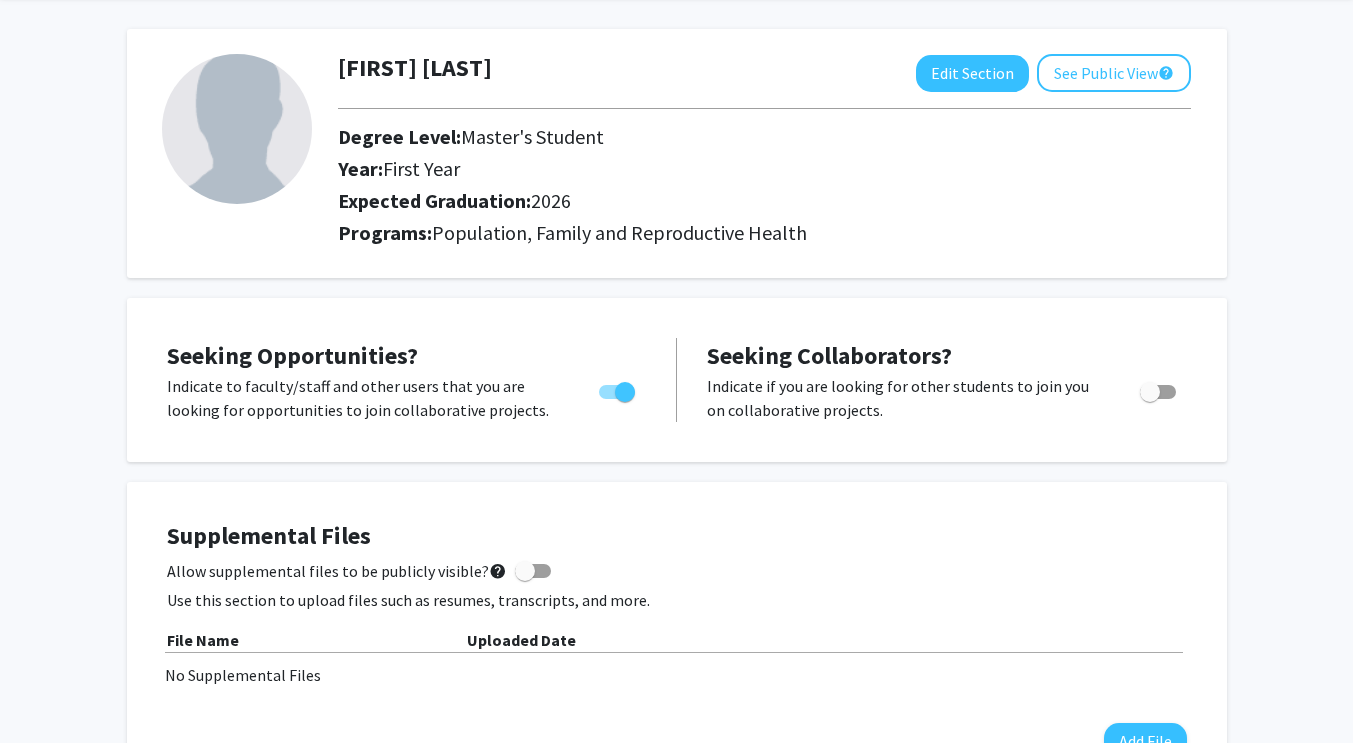 scroll, scrollTop: 0, scrollLeft: 0, axis: both 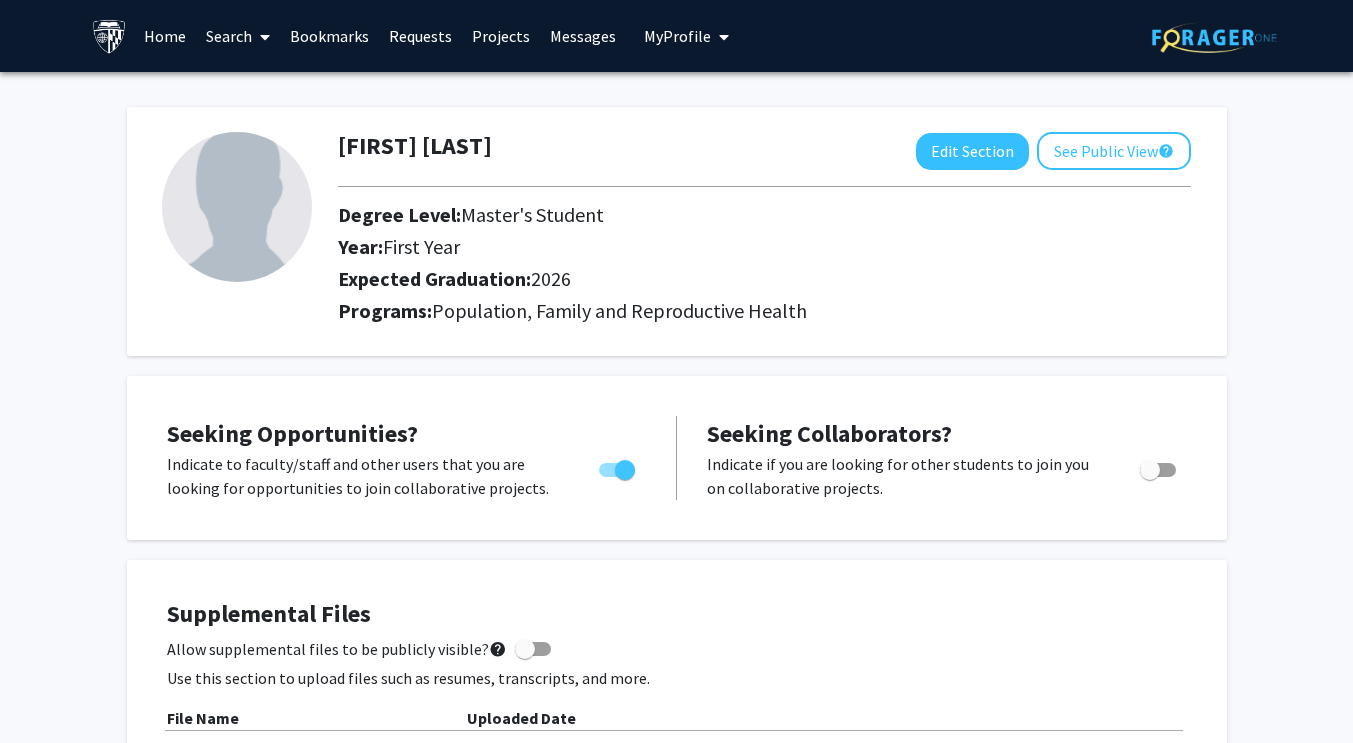 click on "Search" at bounding box center [238, 36] 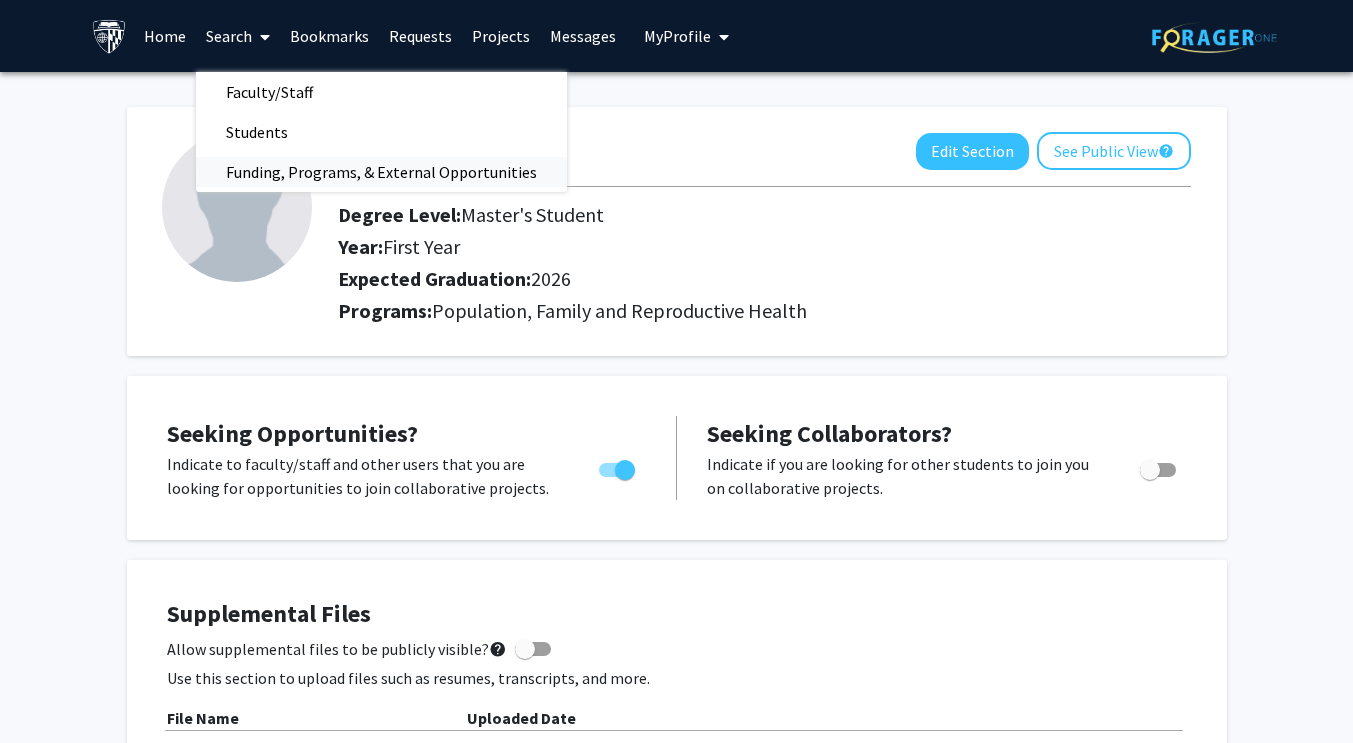 click on "Funding, Programs, & External Opportunities" at bounding box center [381, 172] 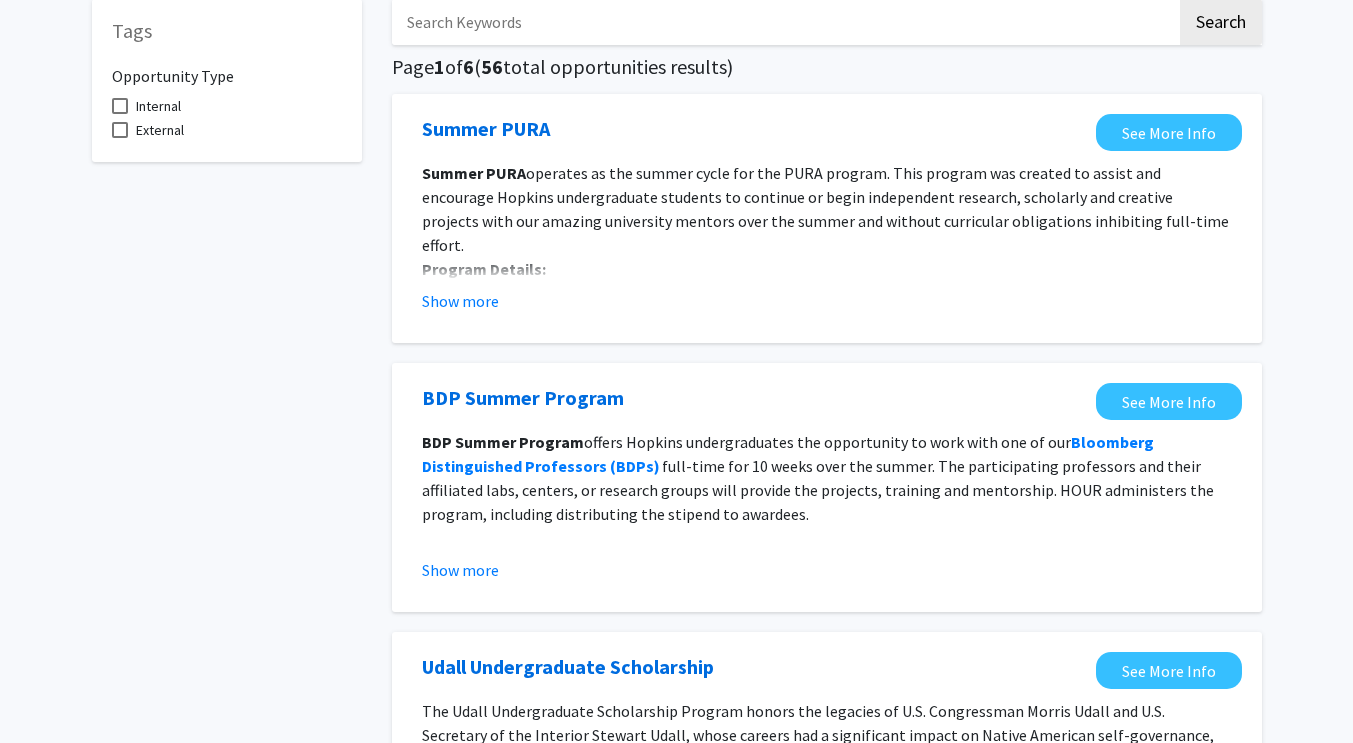 scroll, scrollTop: 0, scrollLeft: 0, axis: both 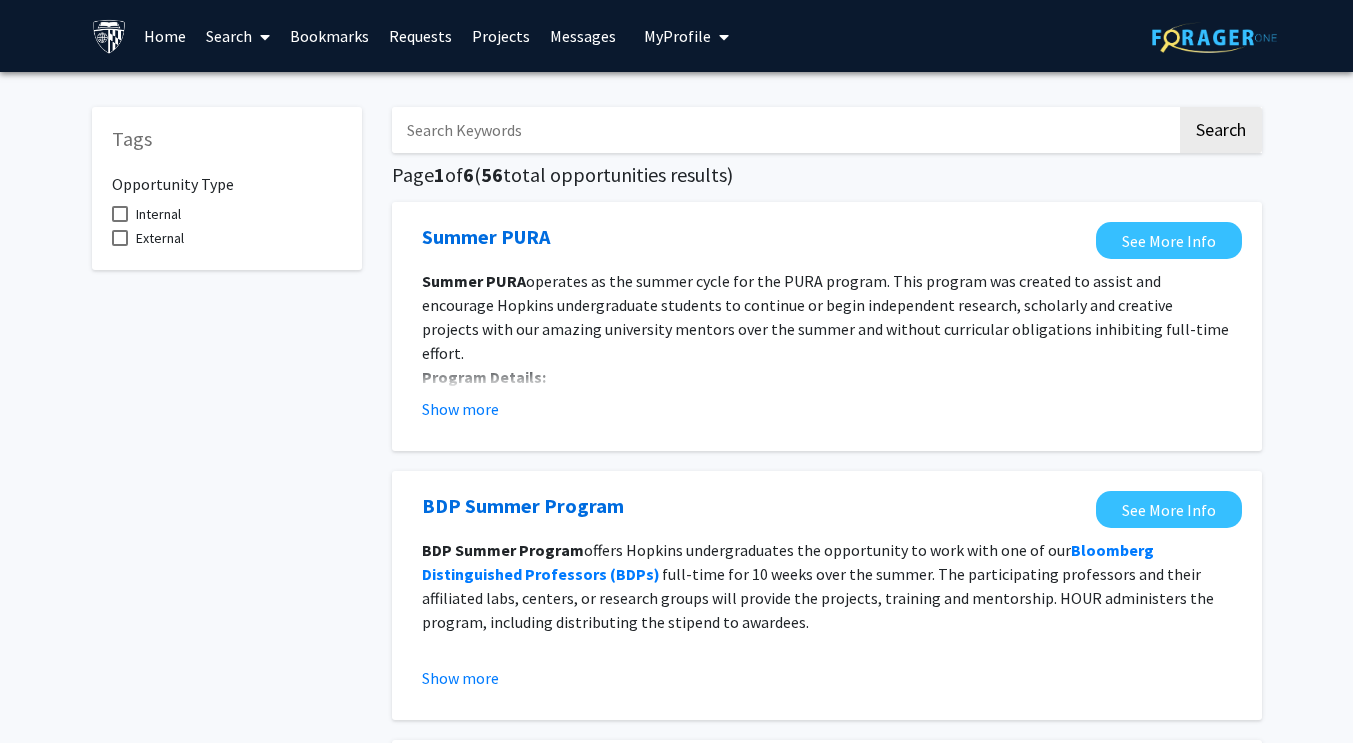 click on "Home" at bounding box center (165, 36) 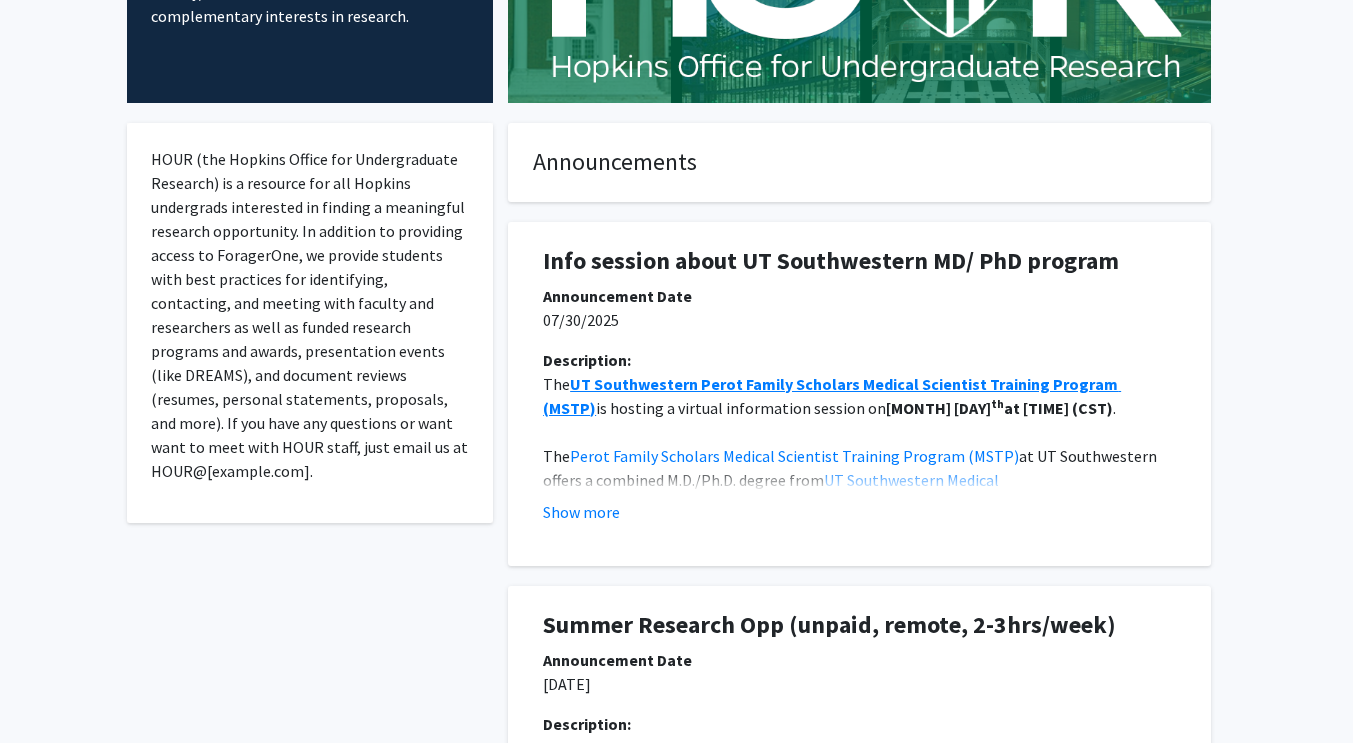 scroll, scrollTop: 0, scrollLeft: 0, axis: both 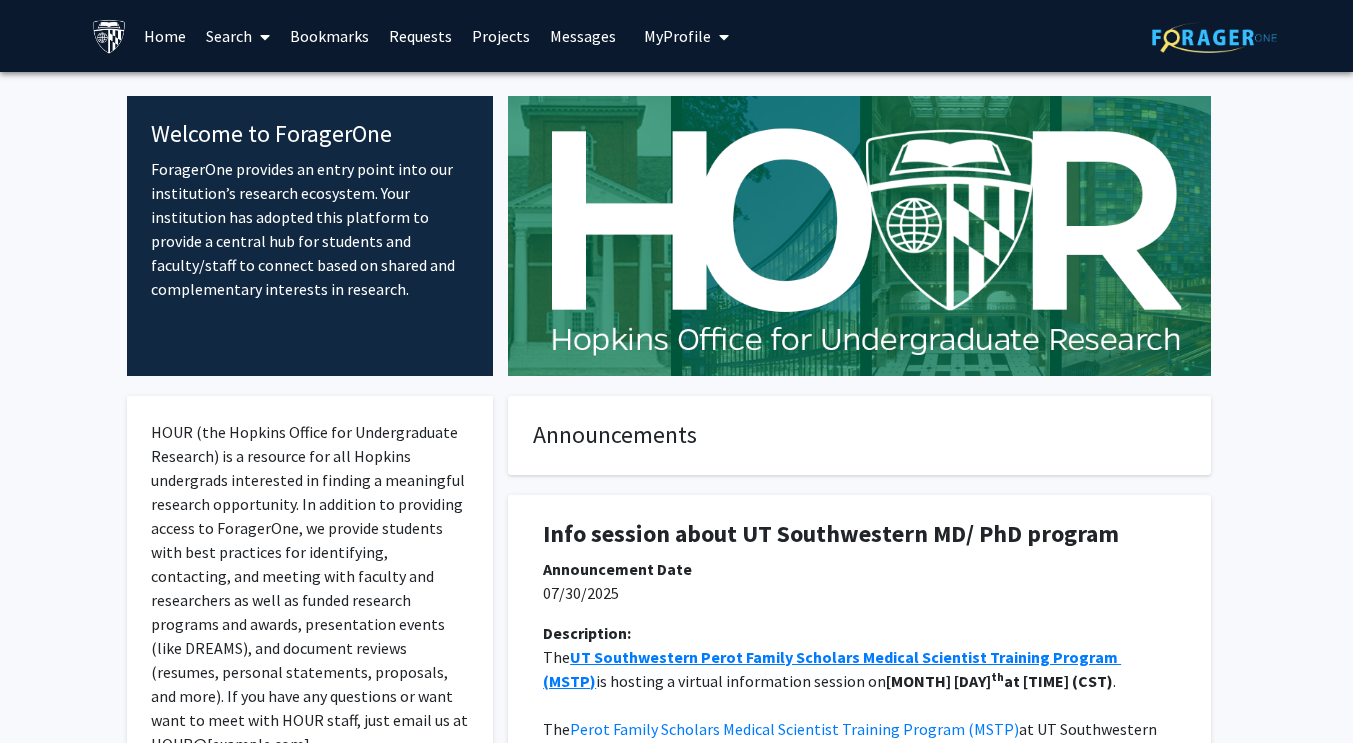 click on "Search" at bounding box center [238, 36] 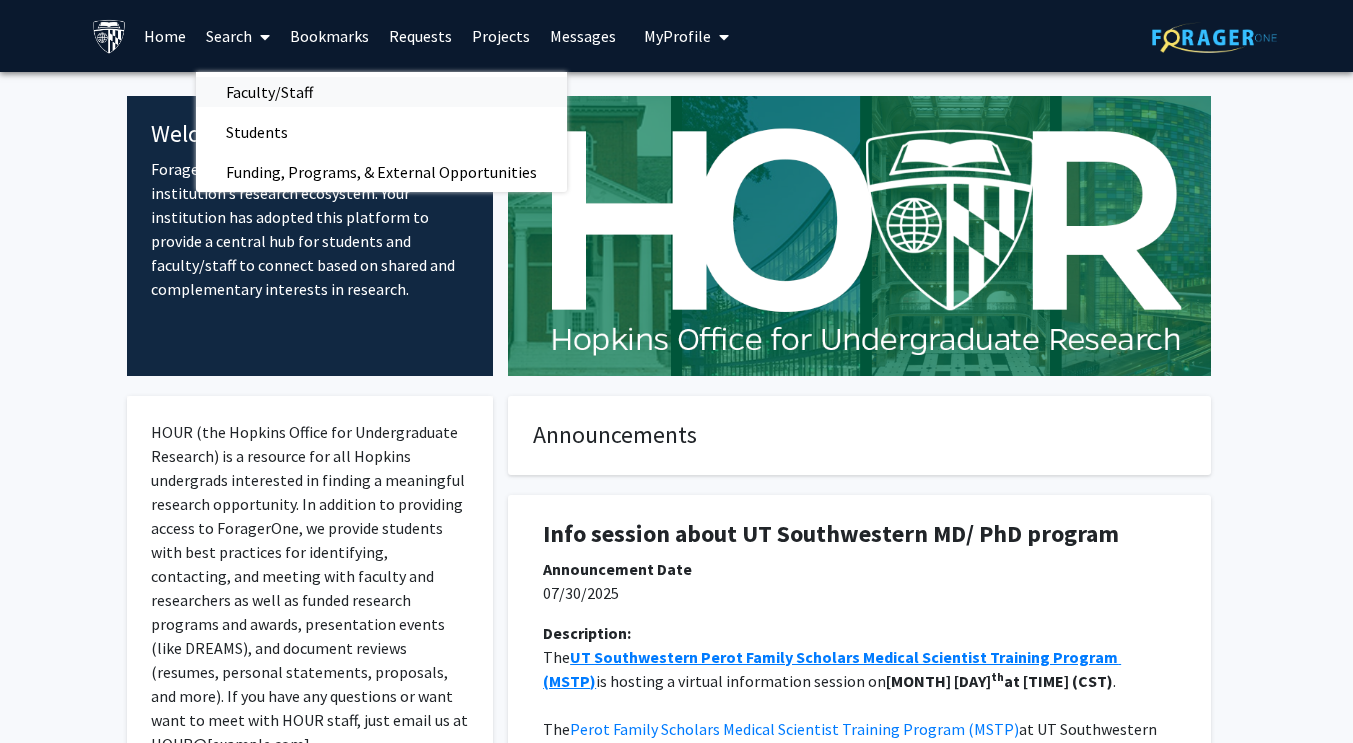 click on "Faculty/Staff" at bounding box center [269, 92] 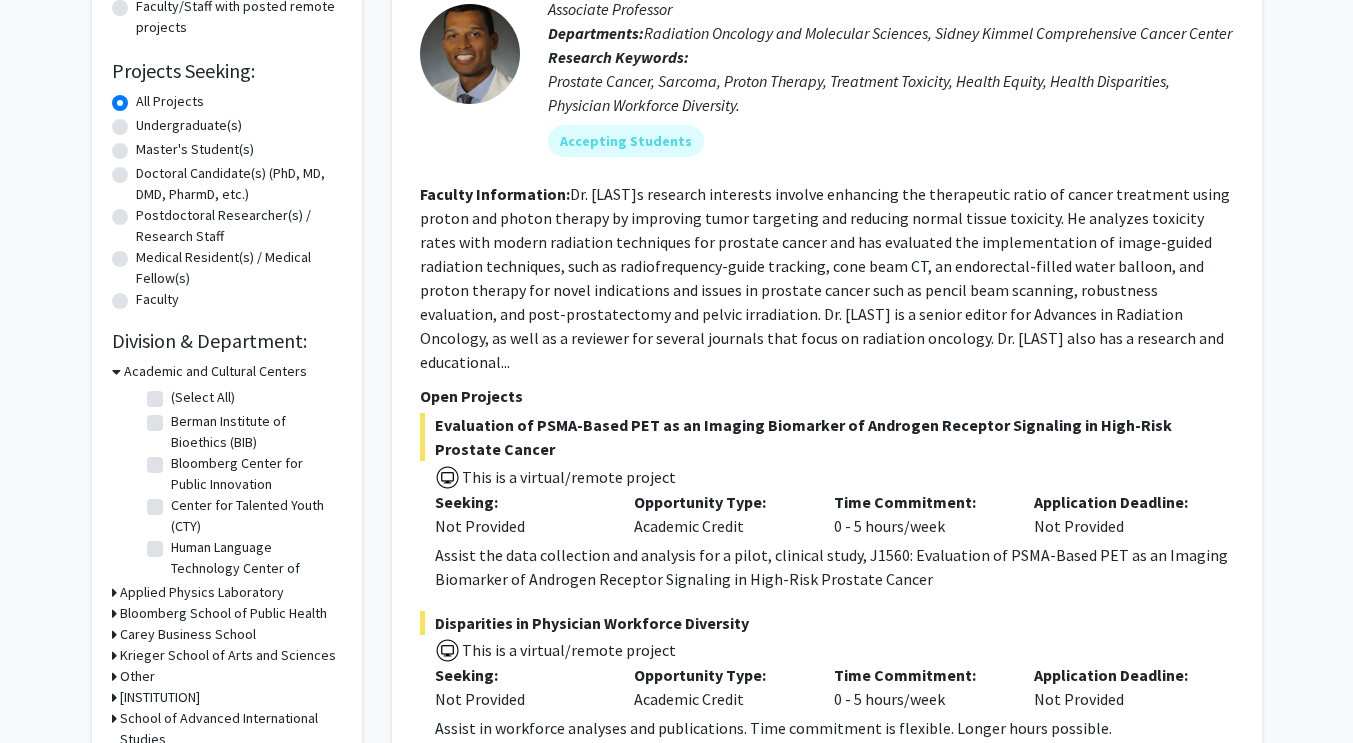 scroll, scrollTop: 288, scrollLeft: 0, axis: vertical 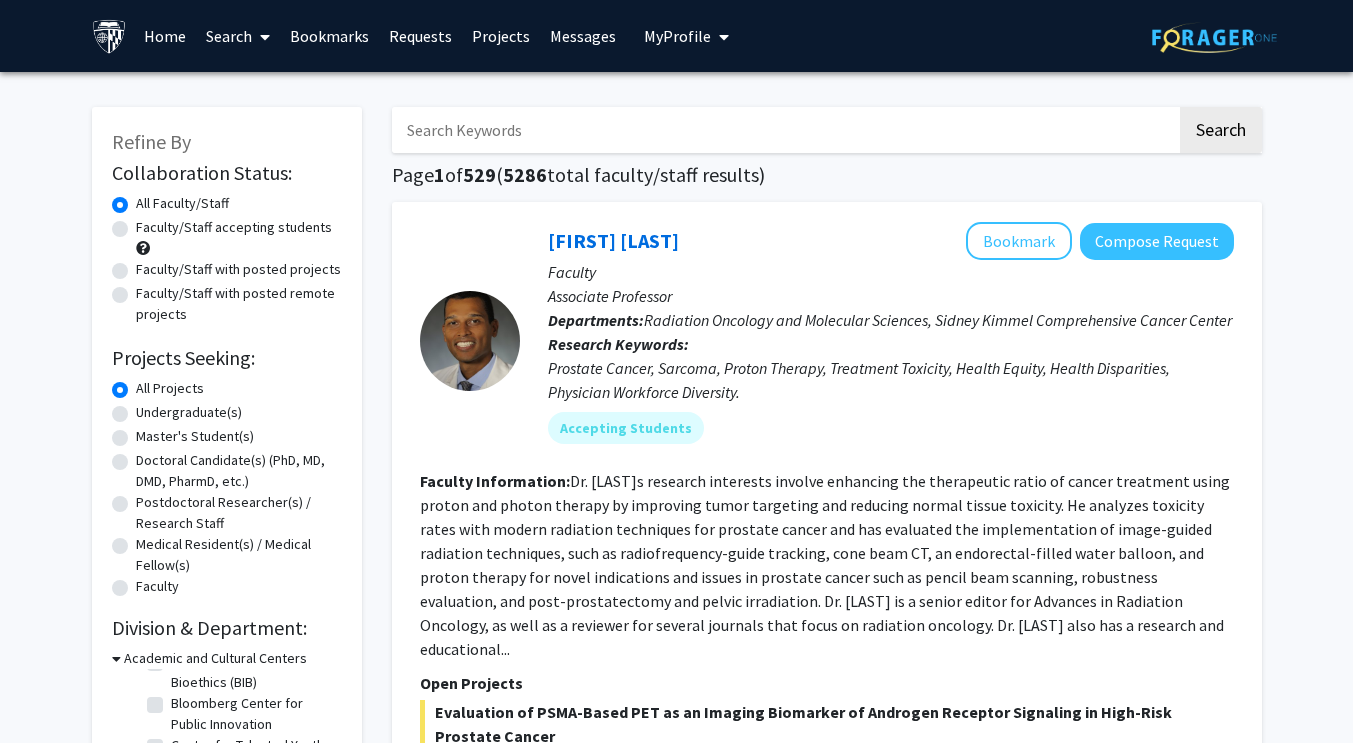 click at bounding box center (784, 130) 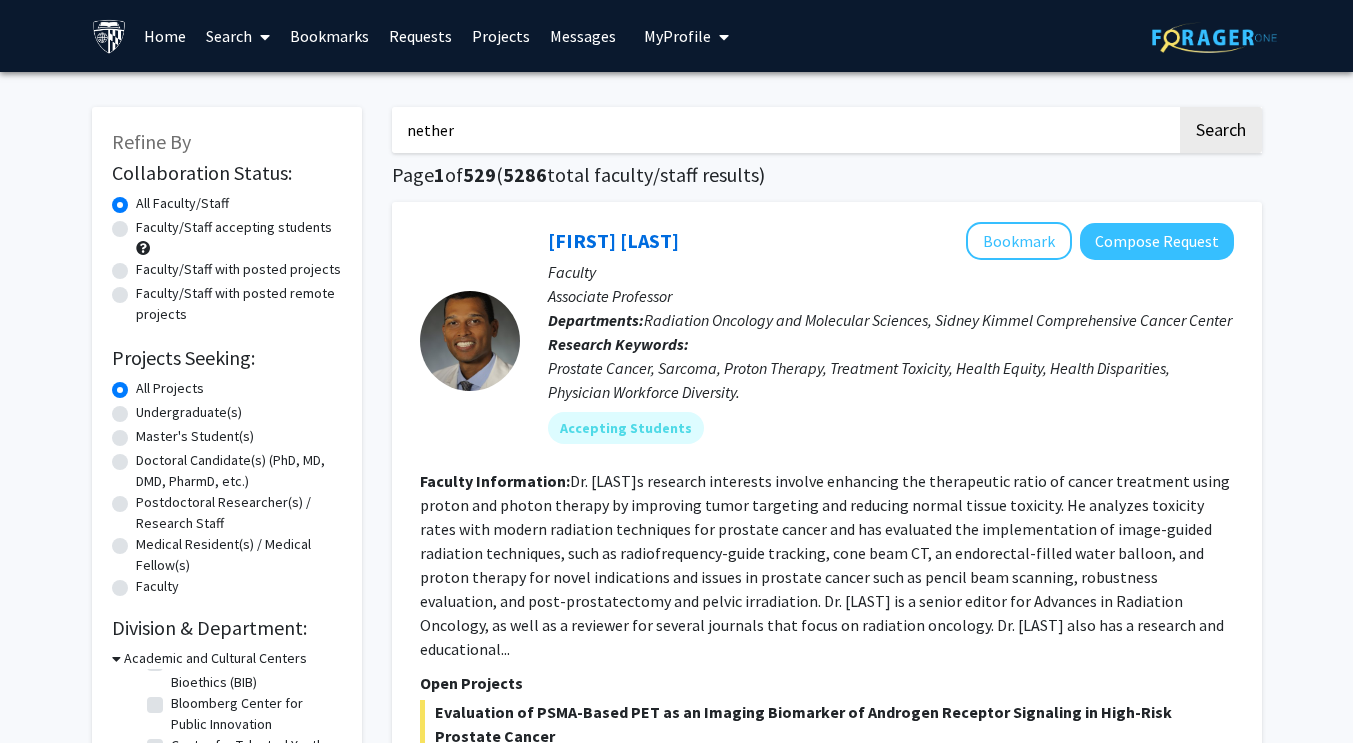 type on "[COUNTRY]" 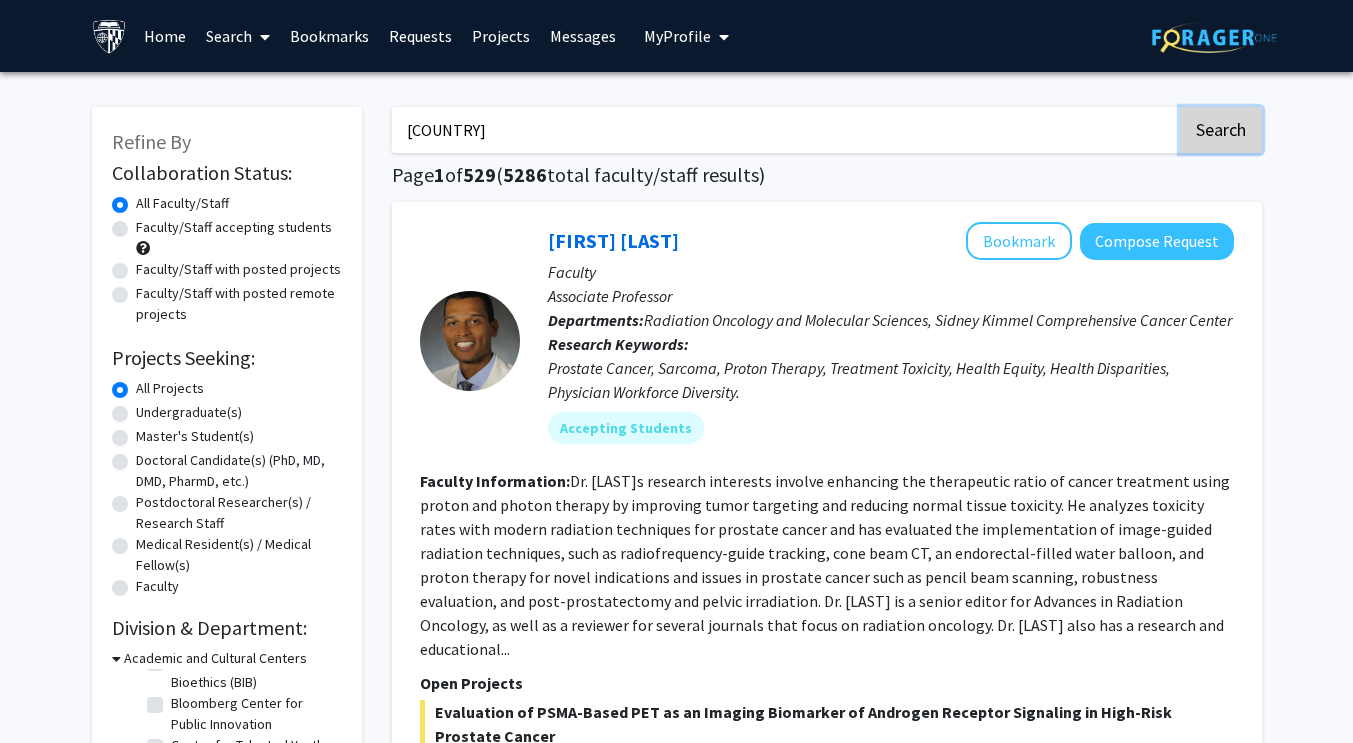 click on "Search" 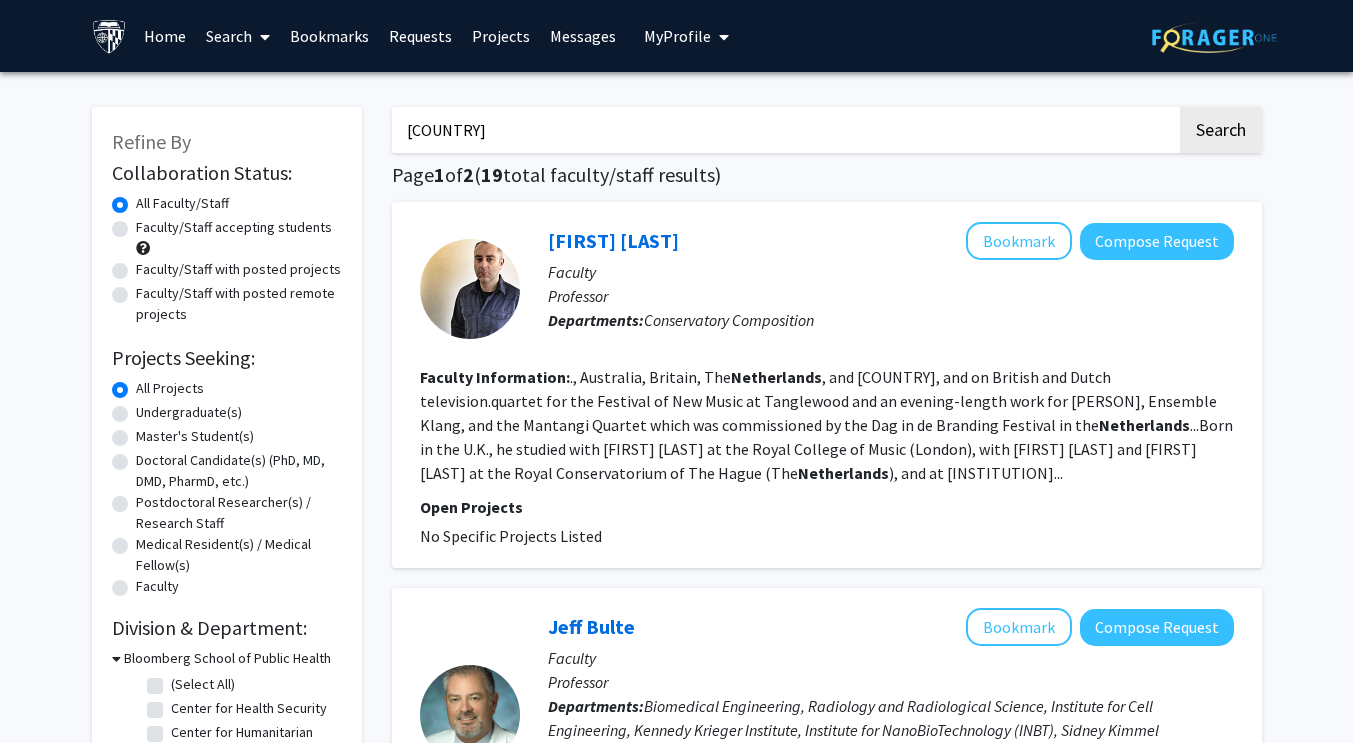click on "[LOCATION] Search Page 1 of 2 (19 total faculty/staff results) [FIRST] [LAST] Bookmark
Compose Request Faculty Professor Departments: Conservatory Composition Faculty Information: ., Australia, Britain, The [LOCATION], and Brazil, and on British and Dutch television.quartet for the Festival of New Music at Tanglewood and an evening-length work for Michaela Riener, Ensemble Klang, and the Mantangi Quartet which was commissioned by the Dag in de Branding Festival in the [LOCATION] ...Born in the U.K., he studied with Simon Bainbridge at the Royal College of Music (London), with Louis Andriessen and Martijn Padding at the Royal Conservatorium of The Hague (The [LOCATION]), and at Princeton... Open Projects No Specific Projects Listed [FIRST] [LAST] Bookmark
Compose Request Faculty Professor Departments: Accepting Students Seeking Faculty Collaborators Faculty Information: [LOCATION] .He earned his Ph.D. in medicine summa cum laude from the University of Groningen in the ..." 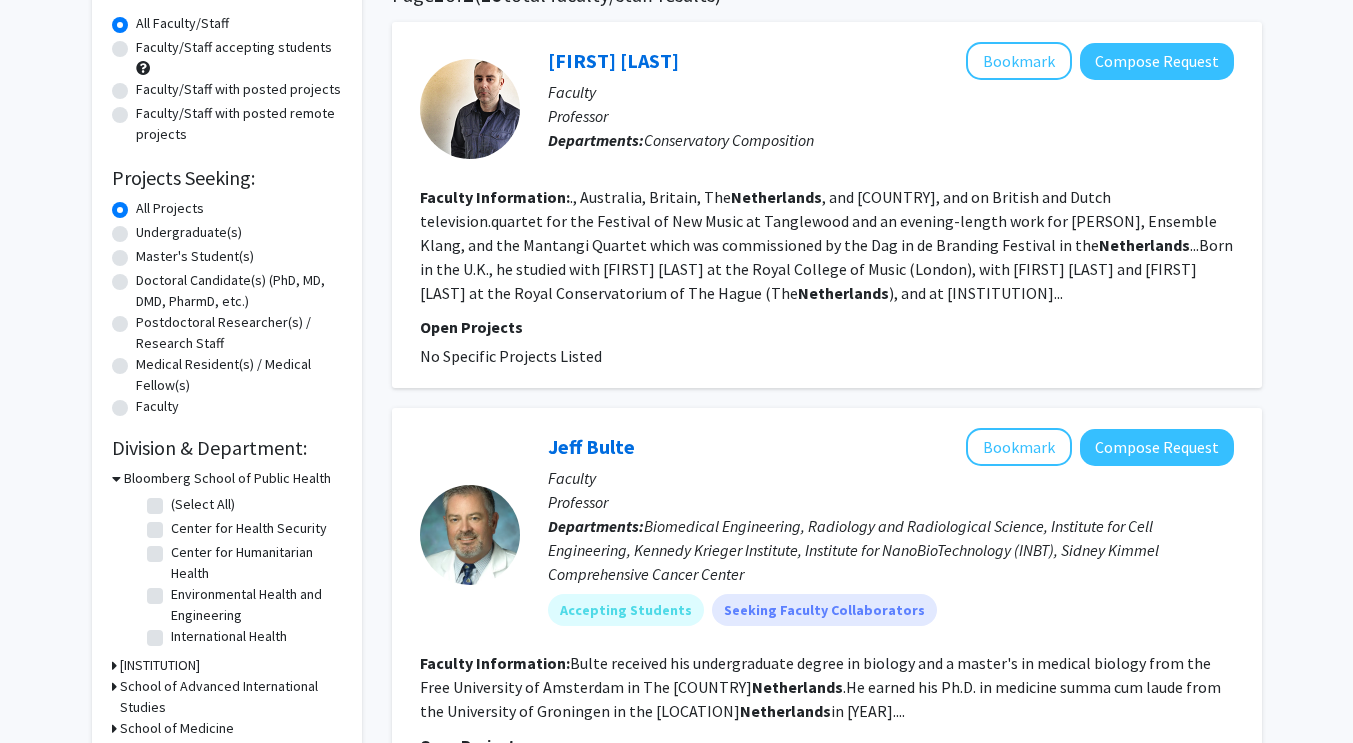 scroll, scrollTop: 185, scrollLeft: 0, axis: vertical 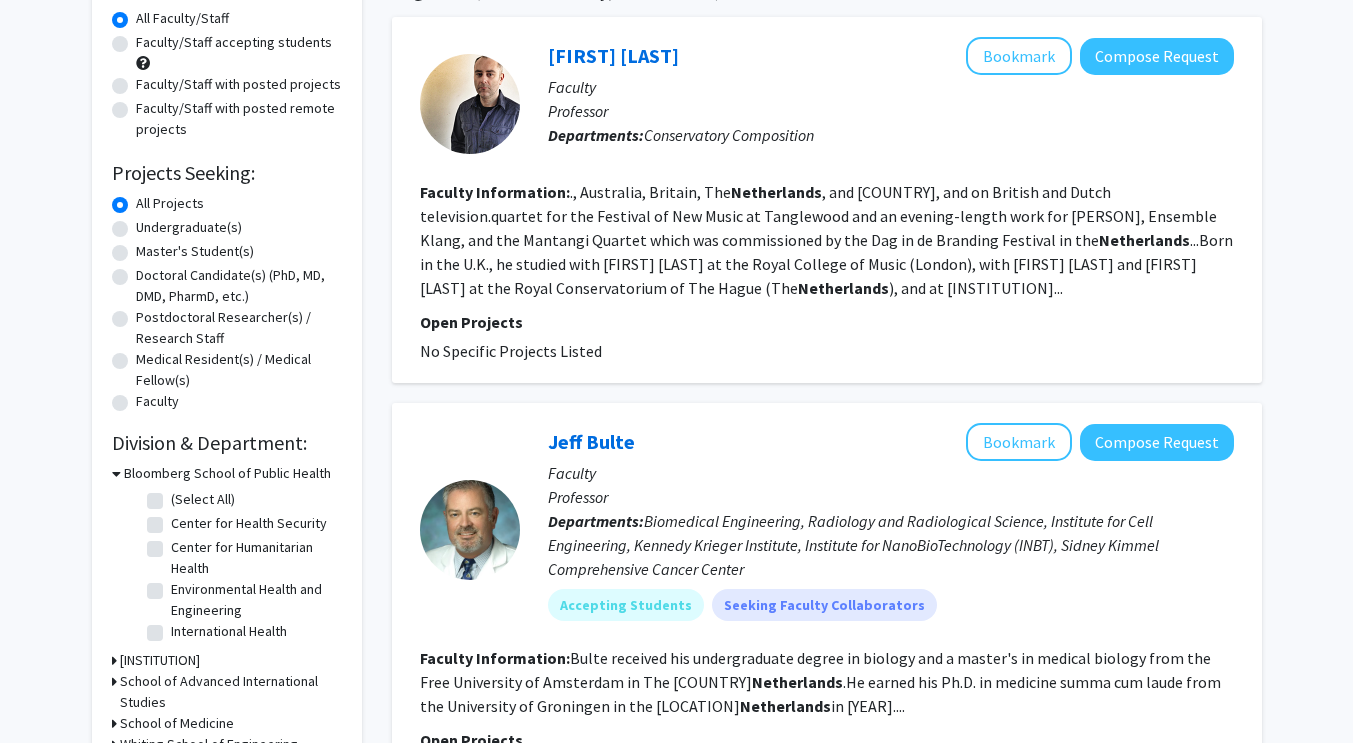 click on "(Select All)" 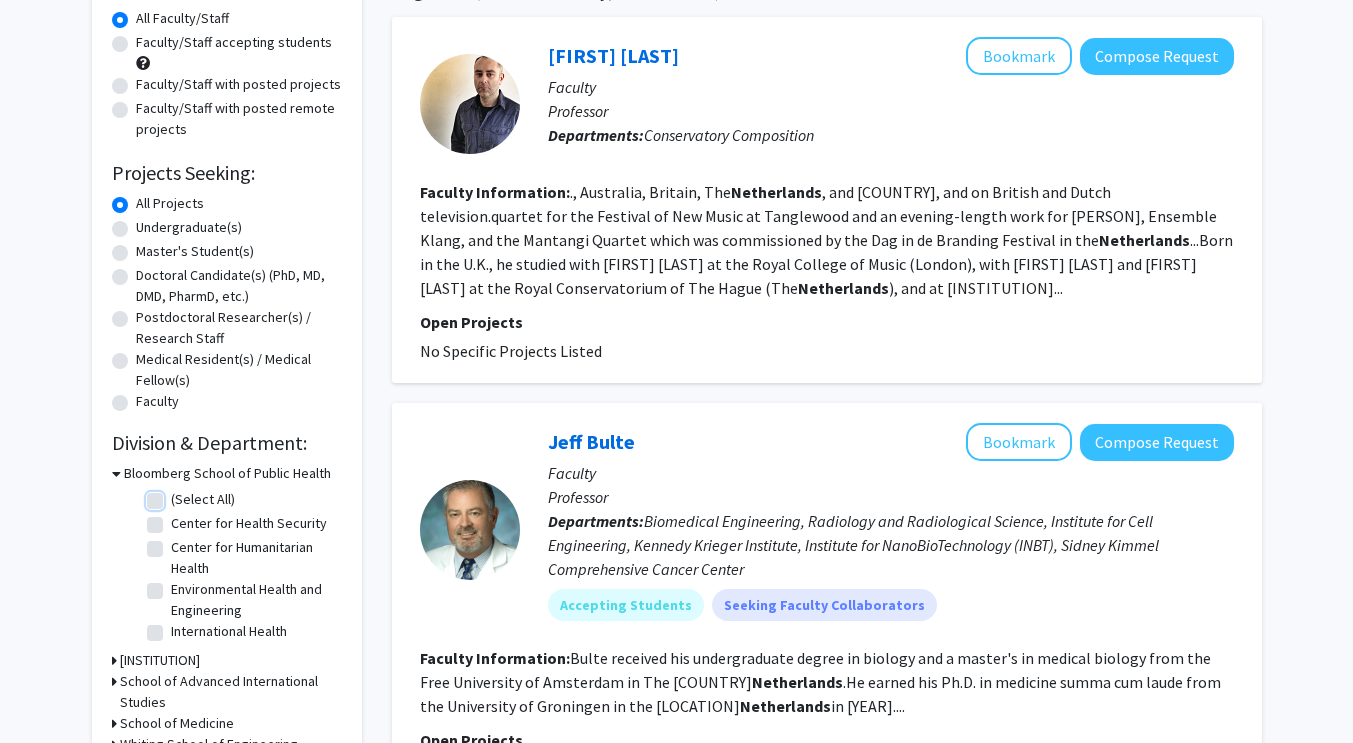 click on "(Select All)" at bounding box center [177, 495] 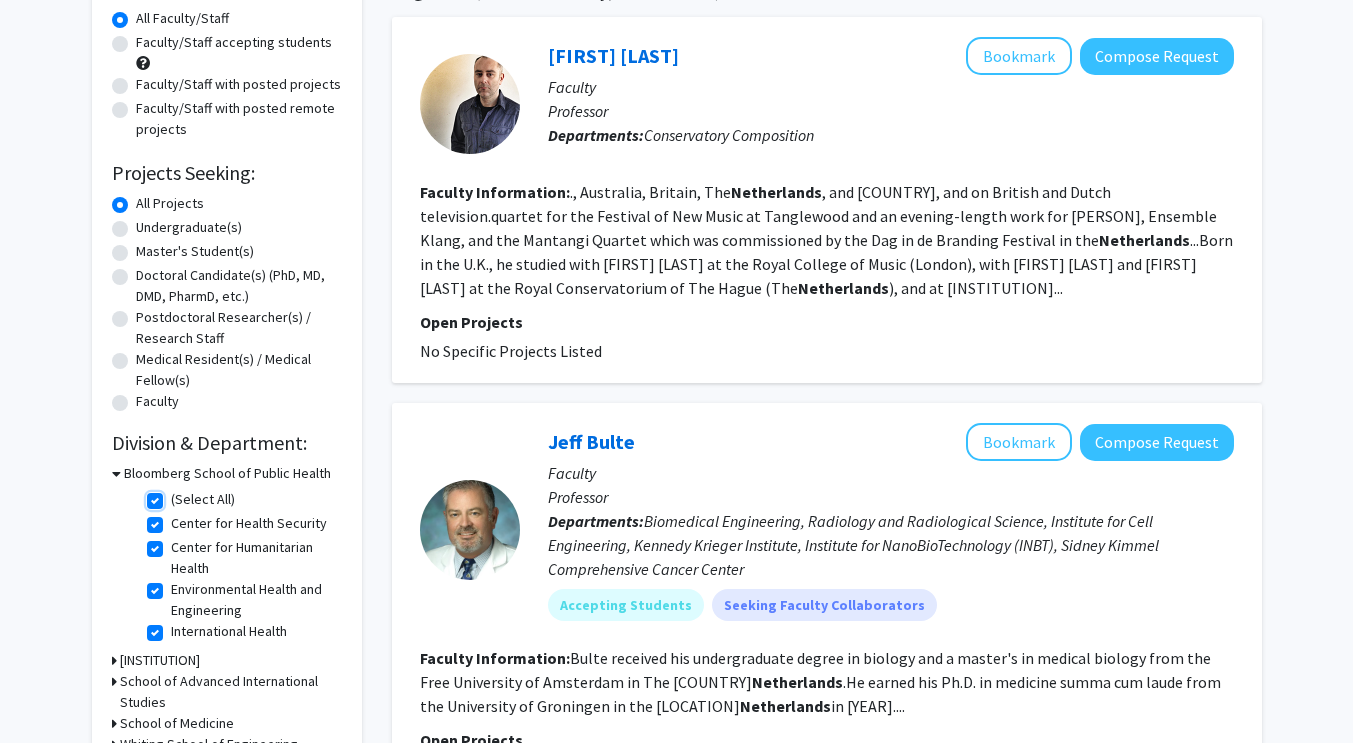 checkbox on "true" 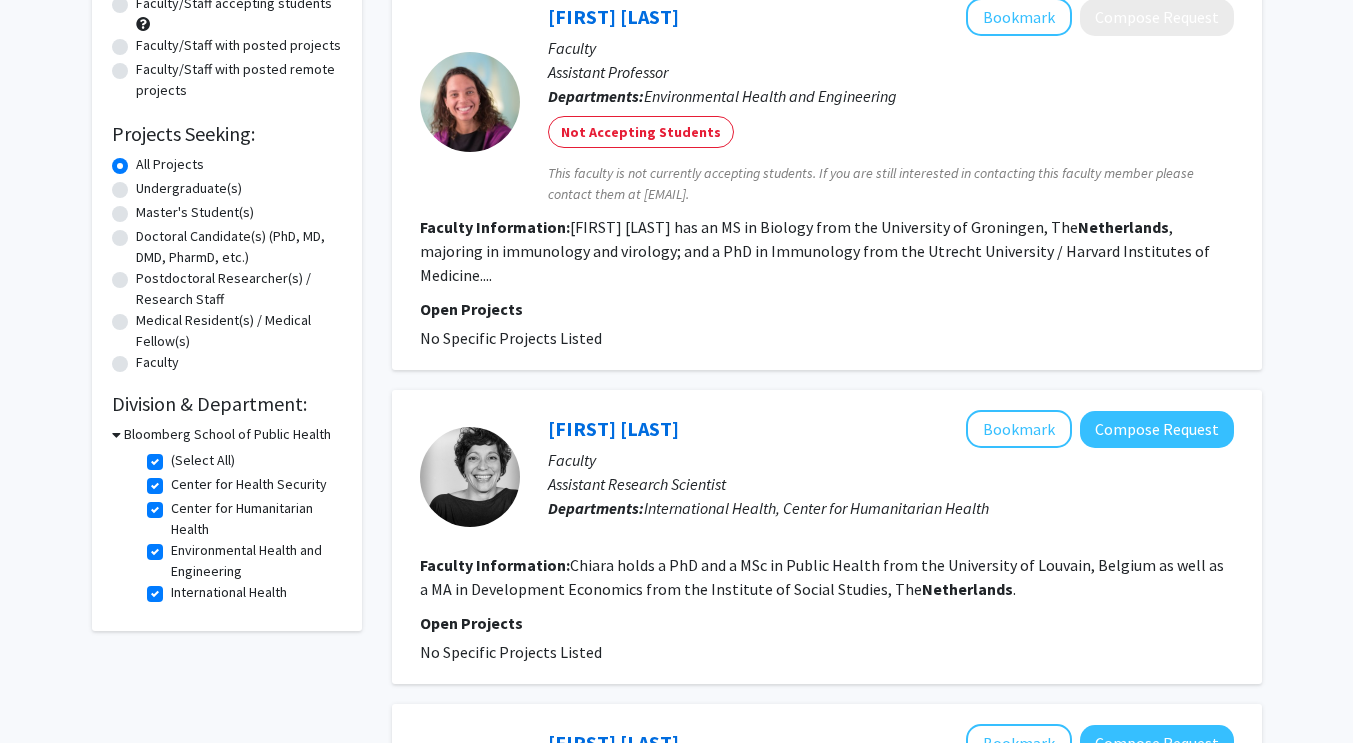 scroll, scrollTop: 226, scrollLeft: 0, axis: vertical 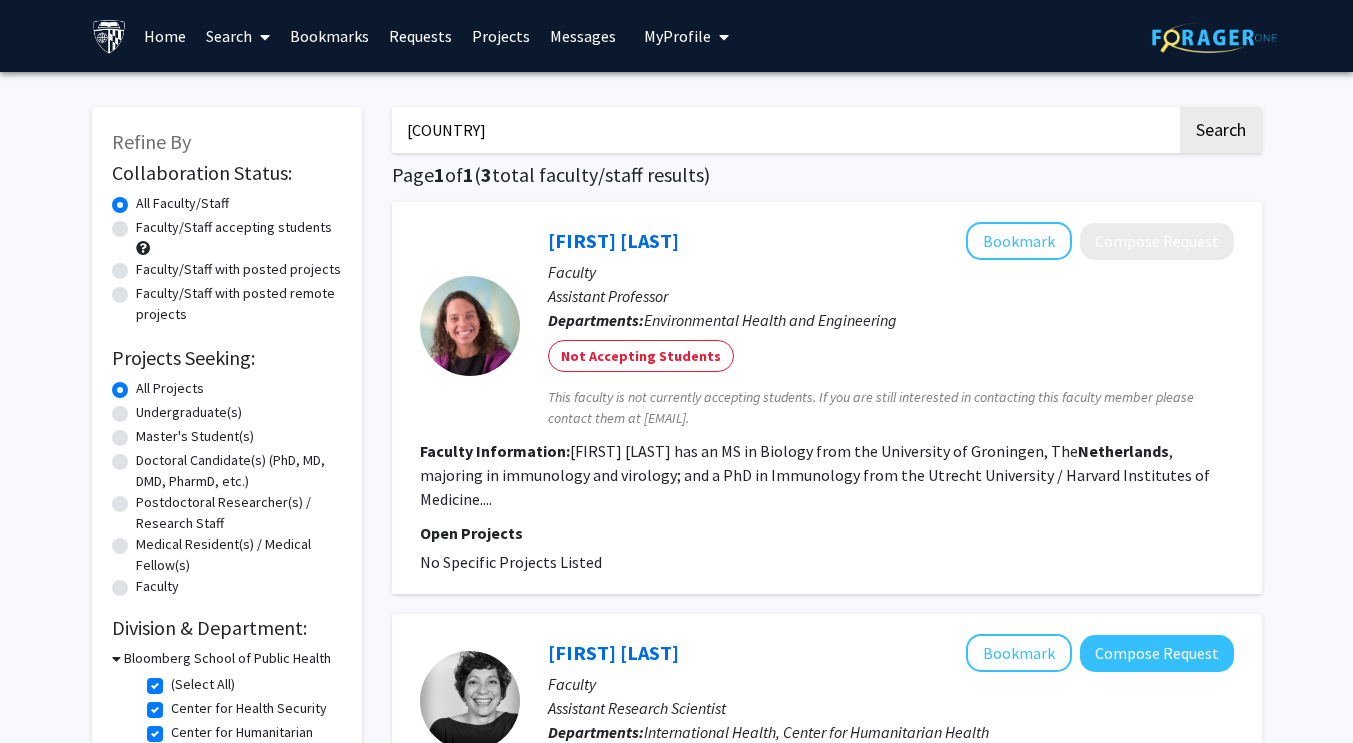 drag, startPoint x: 508, startPoint y: 144, endPoint x: 343, endPoint y: 108, distance: 168.88162 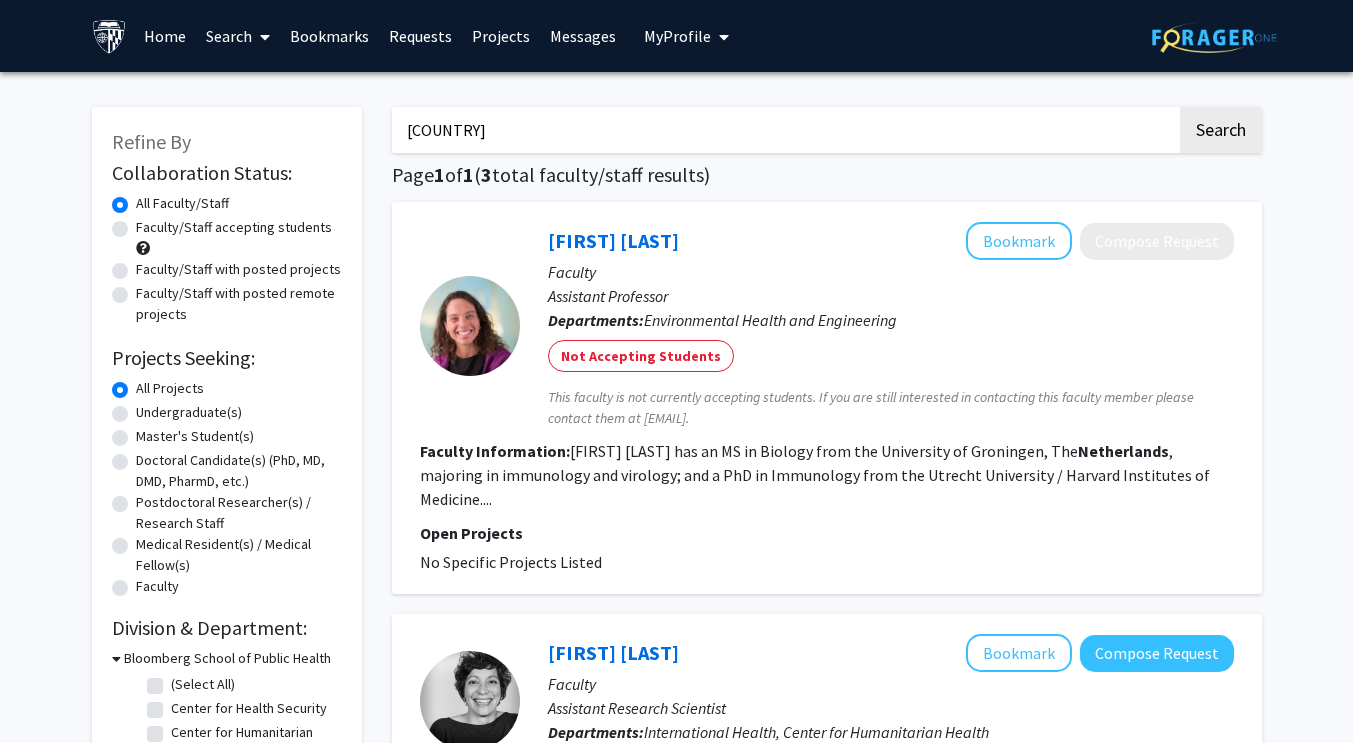 checkbox on "false" 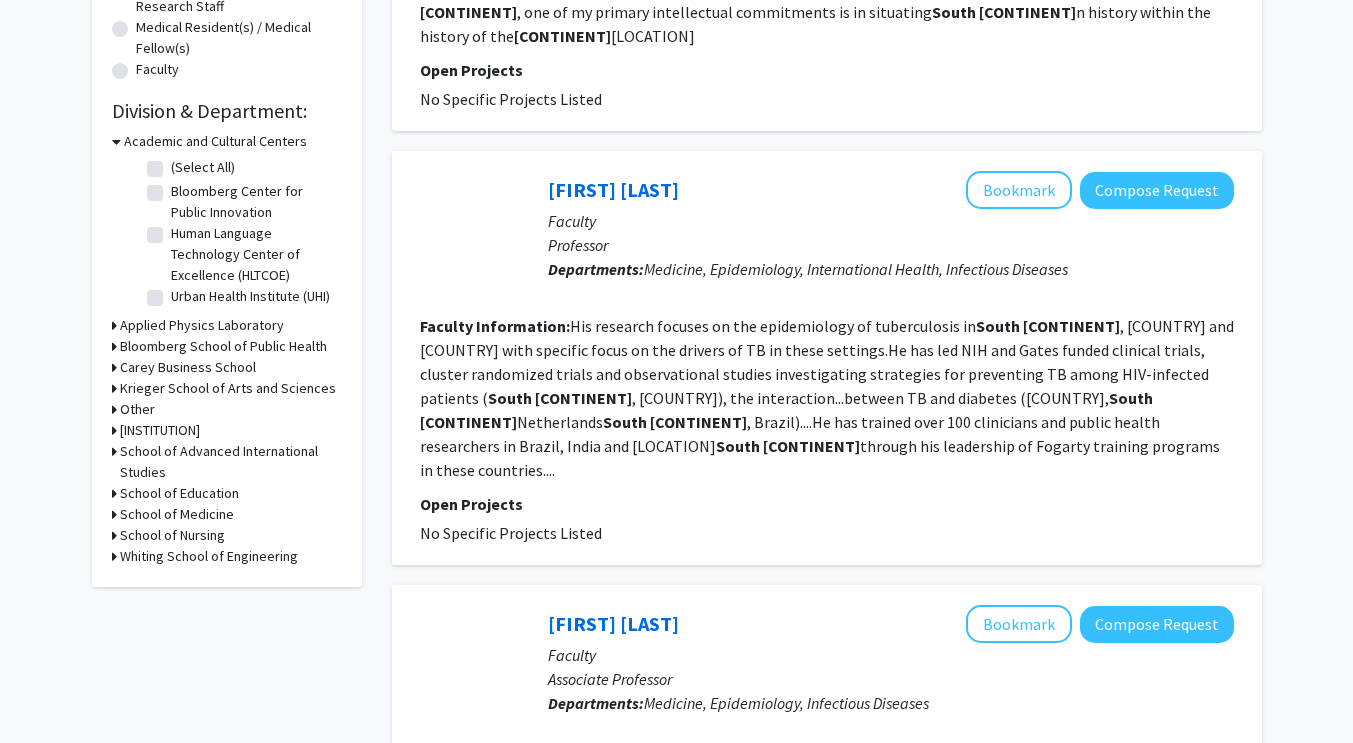 scroll, scrollTop: 510, scrollLeft: 0, axis: vertical 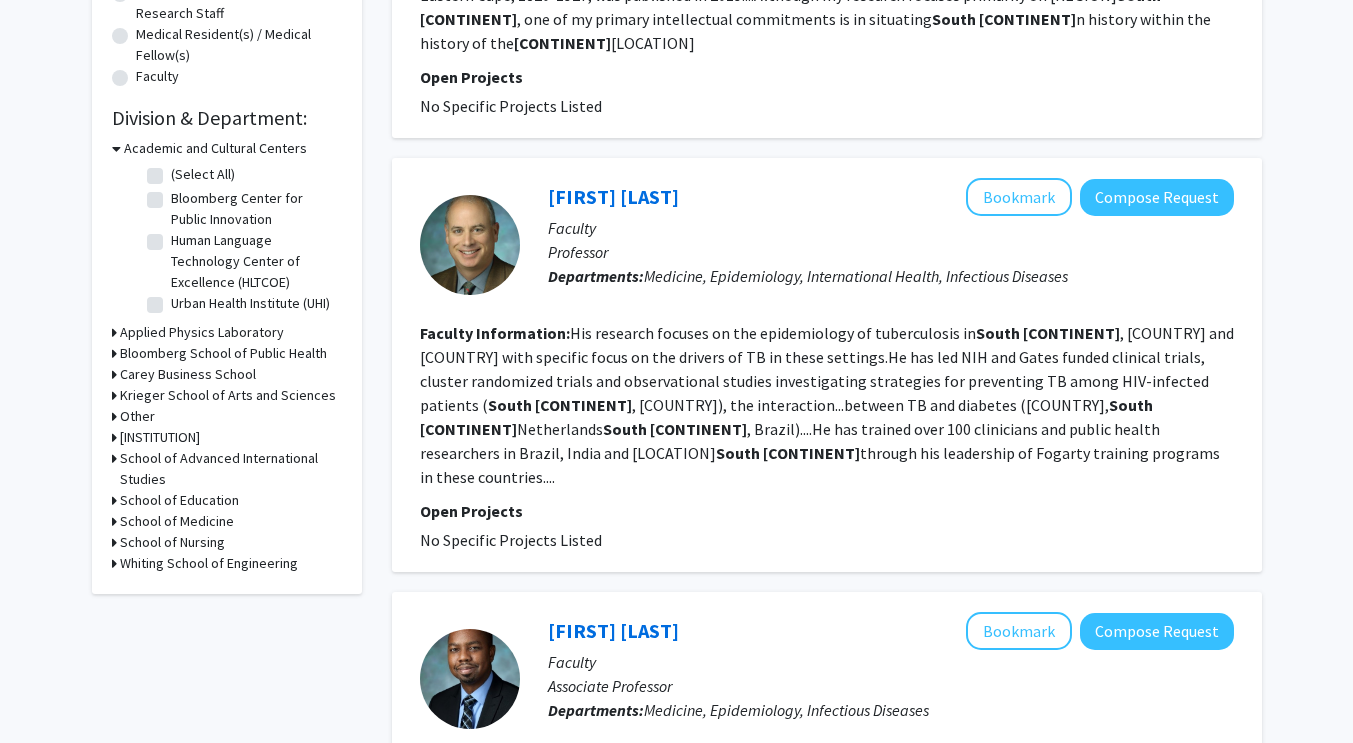 click on "Bloomberg School of Public Health" at bounding box center [223, 353] 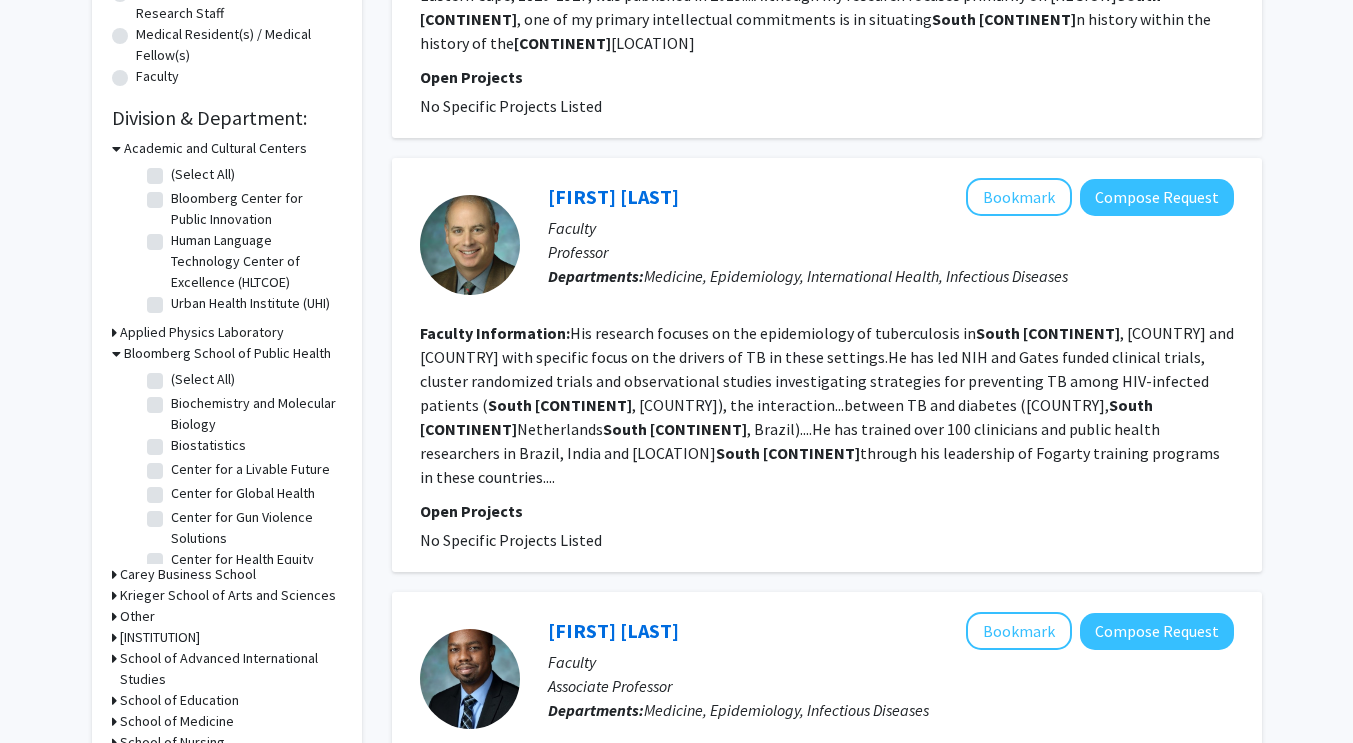 click on "(Select All)  (Select All)" 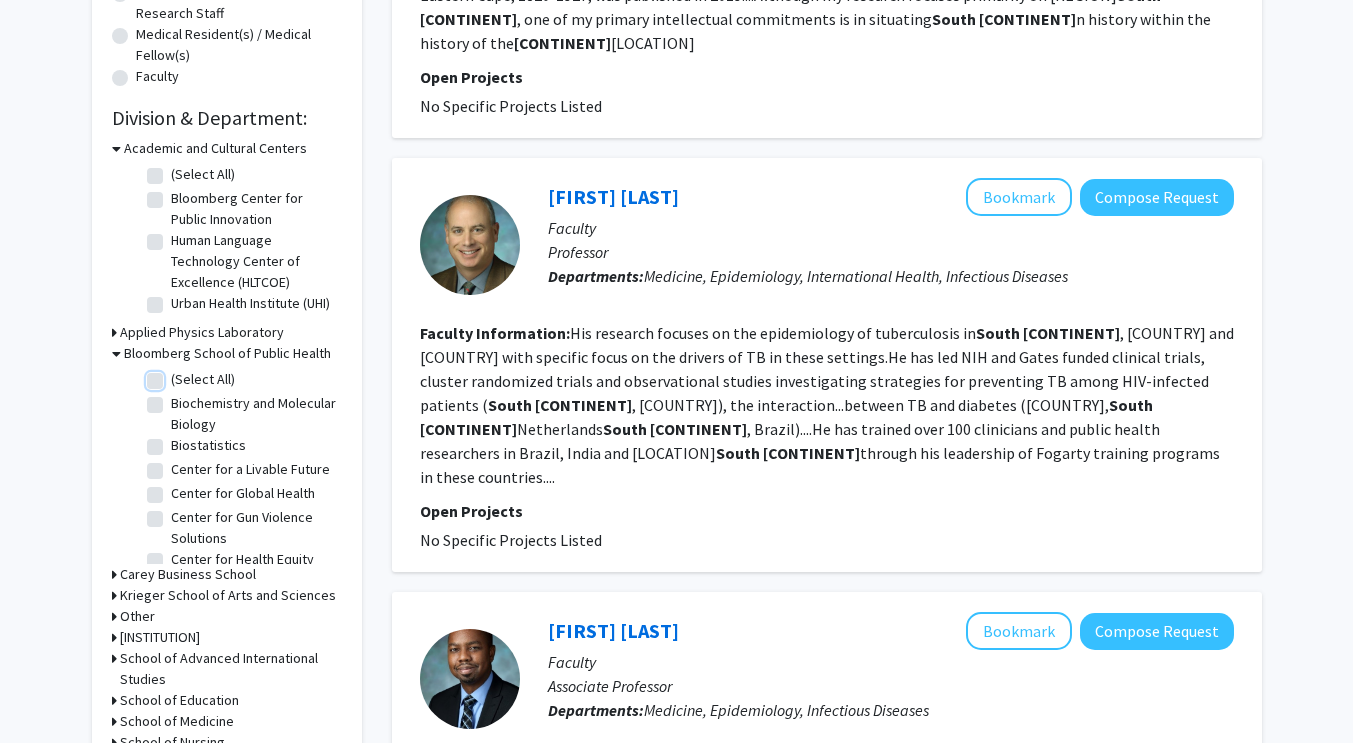 click on "(Select All)" at bounding box center [177, 375] 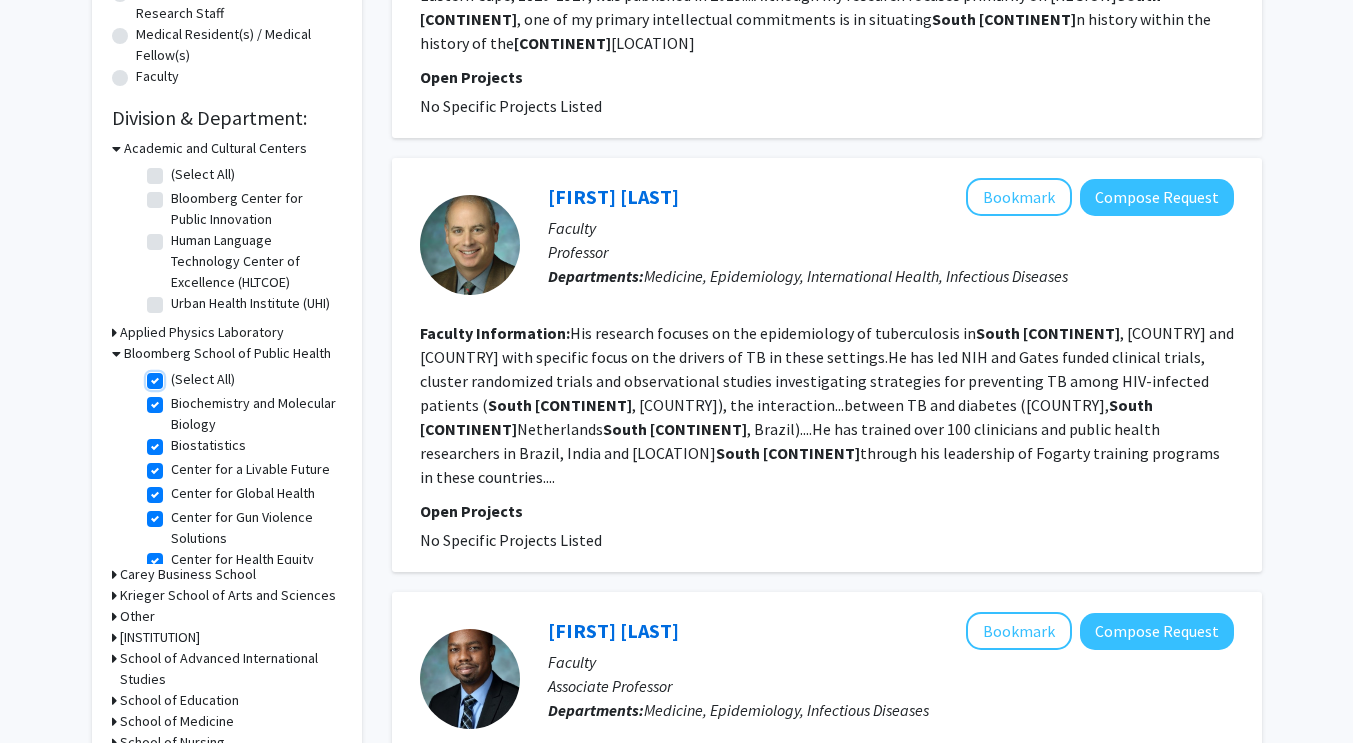 checkbox on "true" 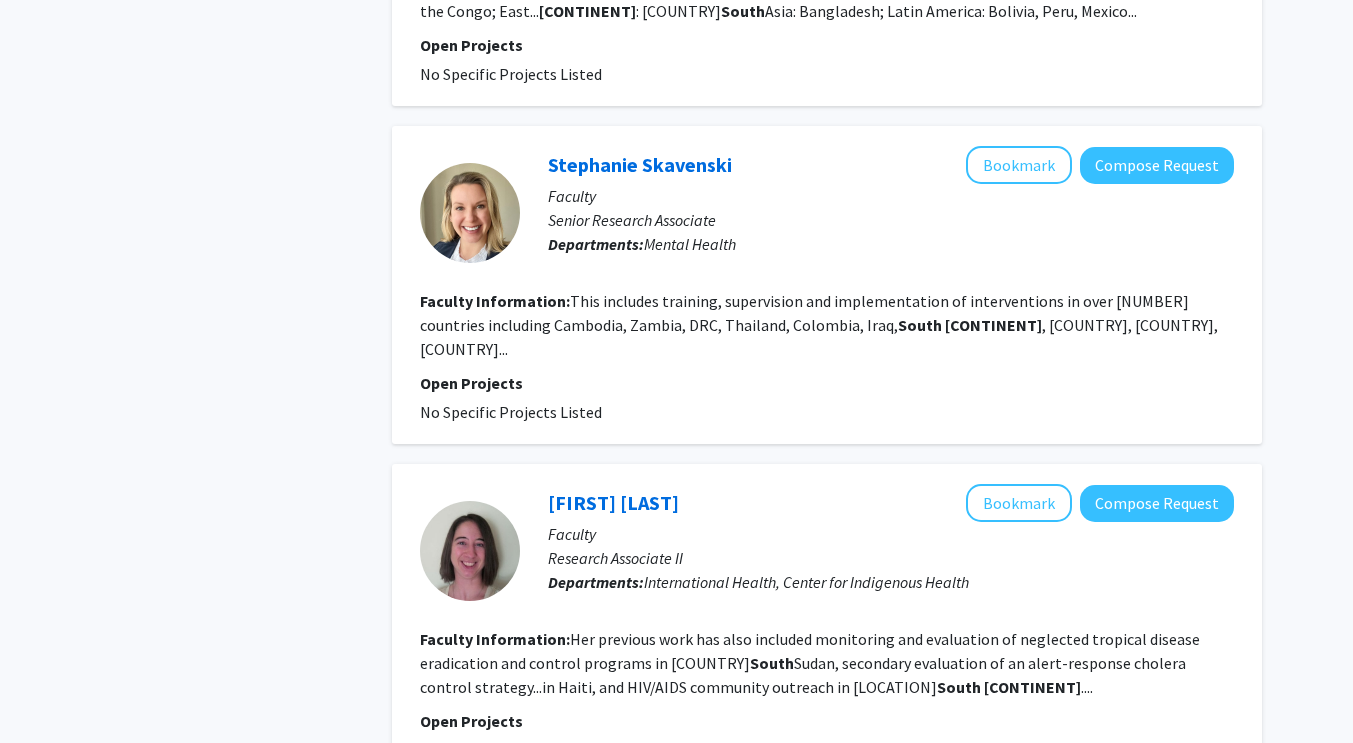scroll, scrollTop: 2553, scrollLeft: 0, axis: vertical 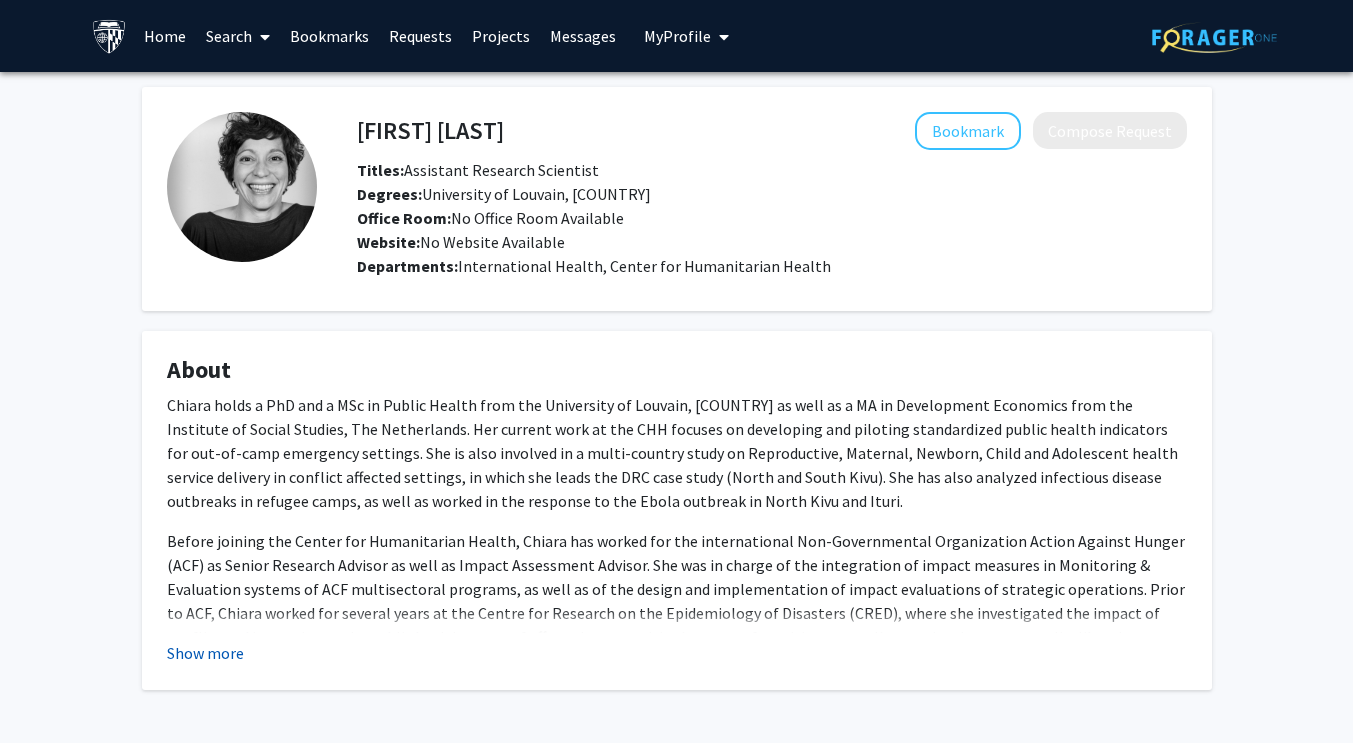 click on "Show more" 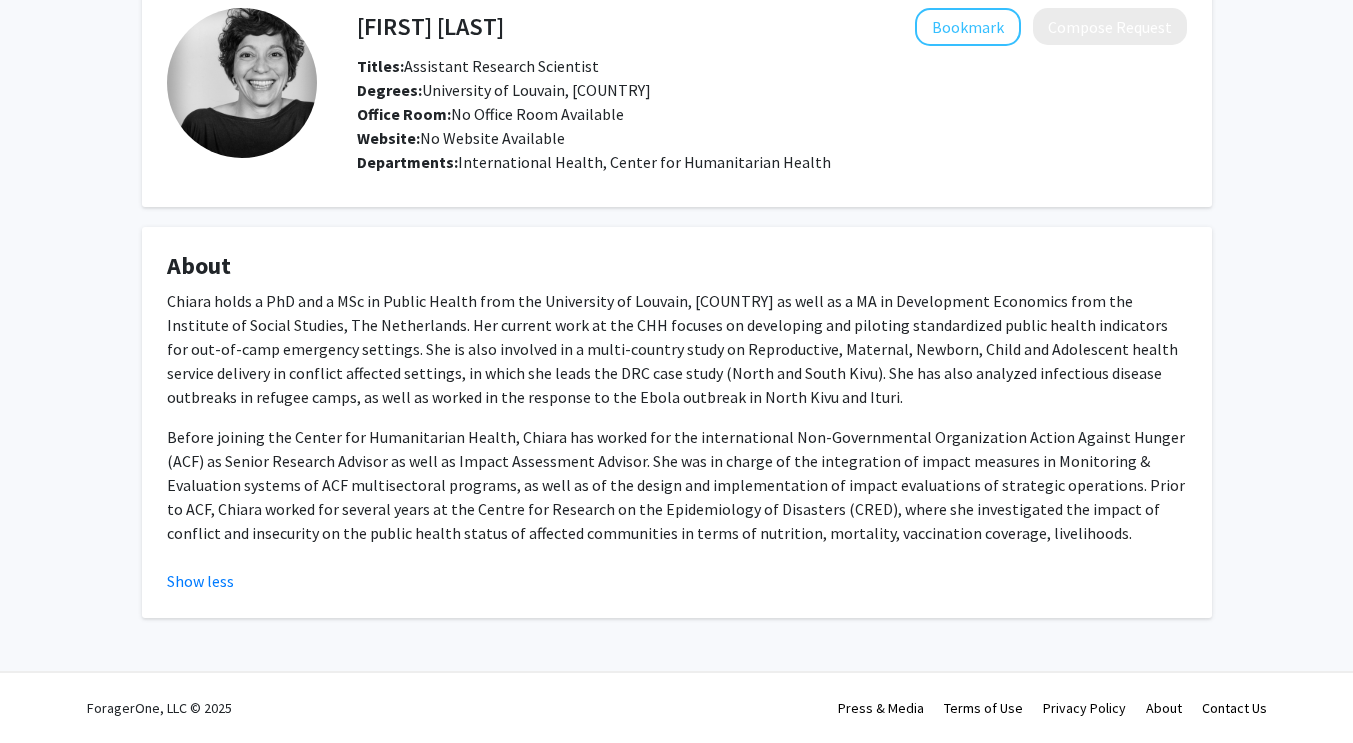 scroll, scrollTop: 0, scrollLeft: 0, axis: both 